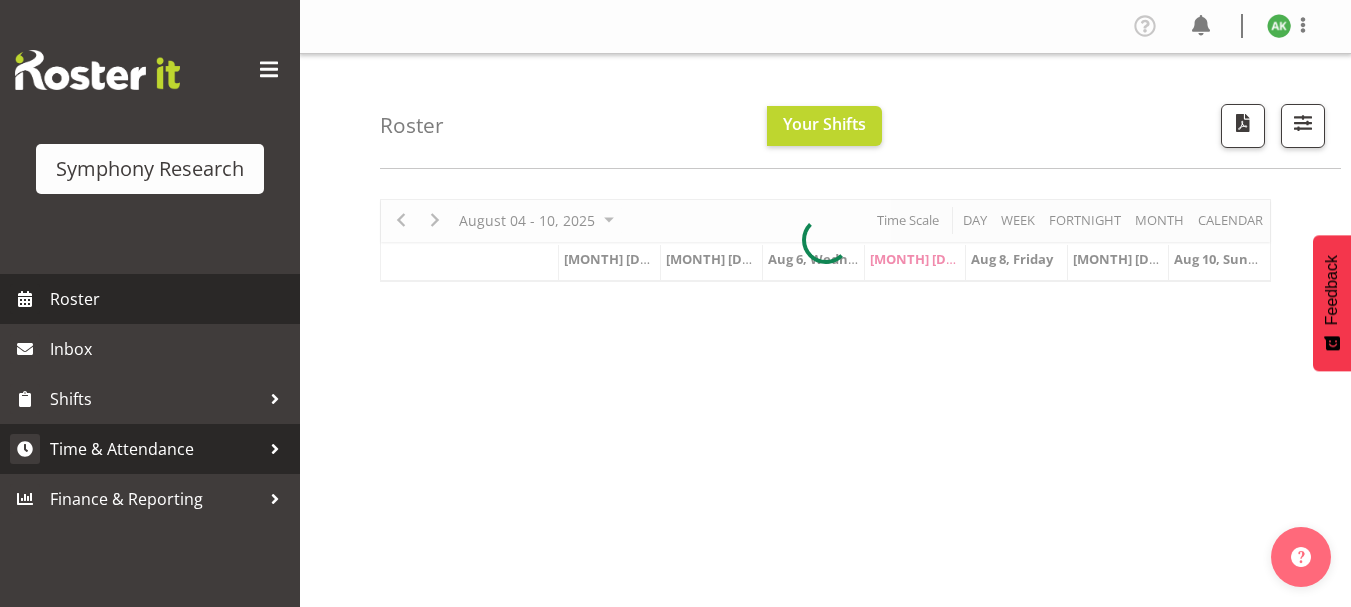 scroll, scrollTop: 0, scrollLeft: 0, axis: both 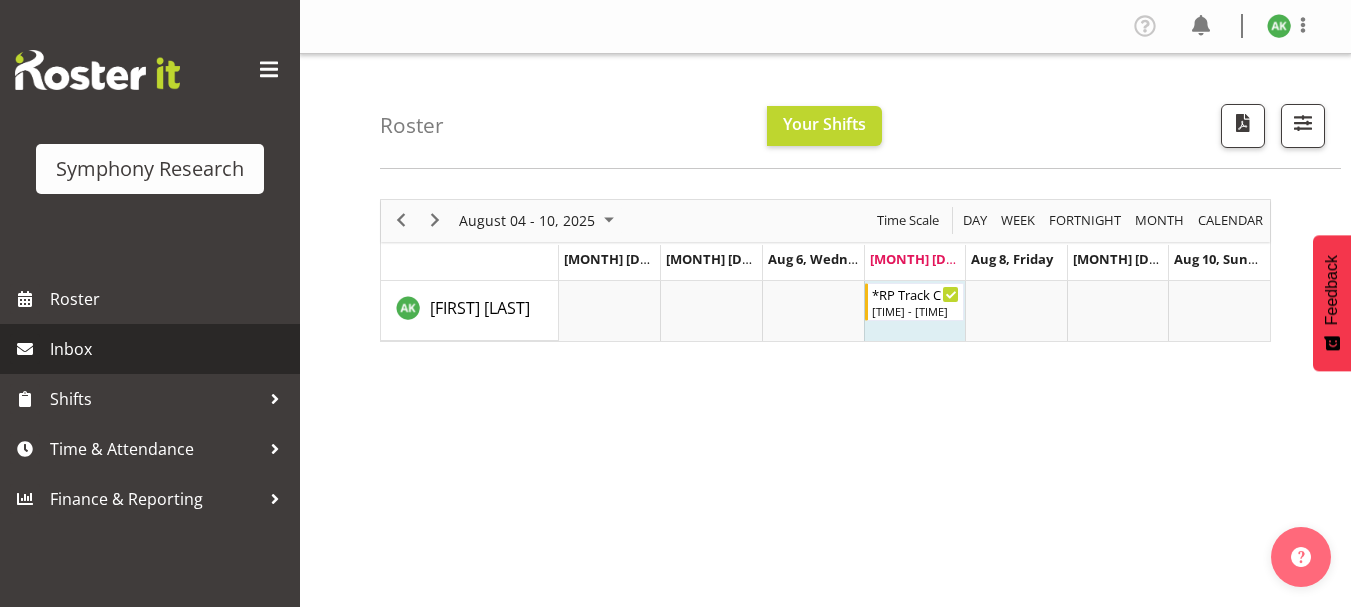 click on "Inbox" at bounding box center (170, 349) 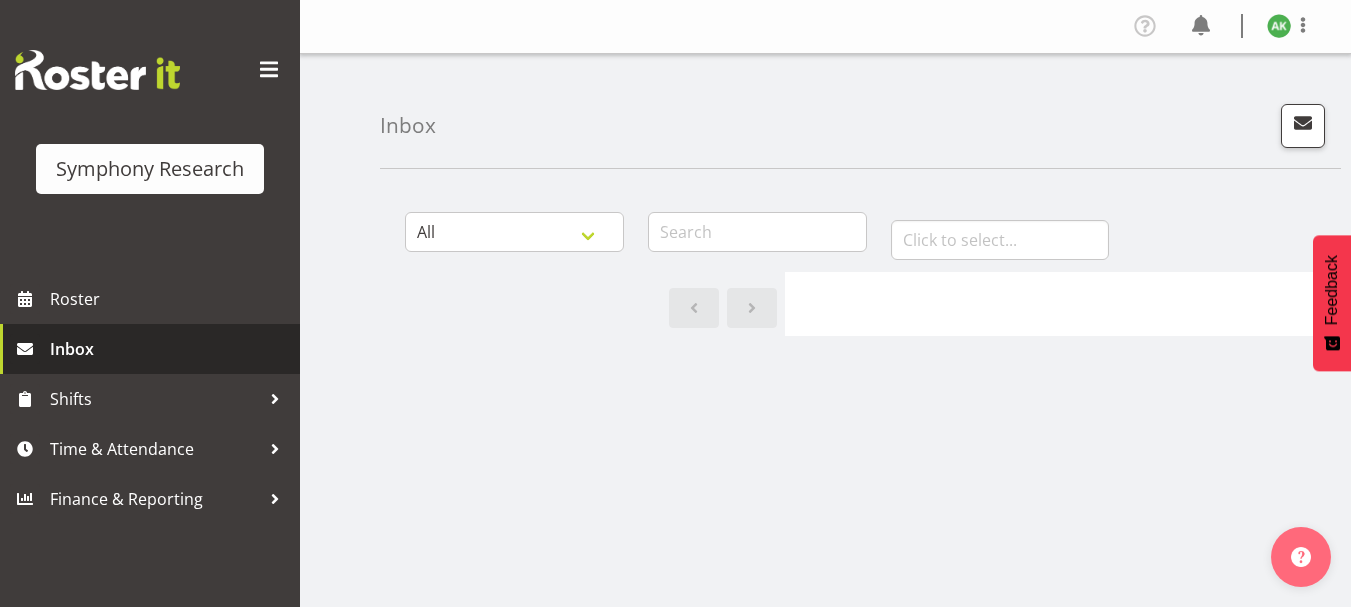 scroll, scrollTop: 0, scrollLeft: 0, axis: both 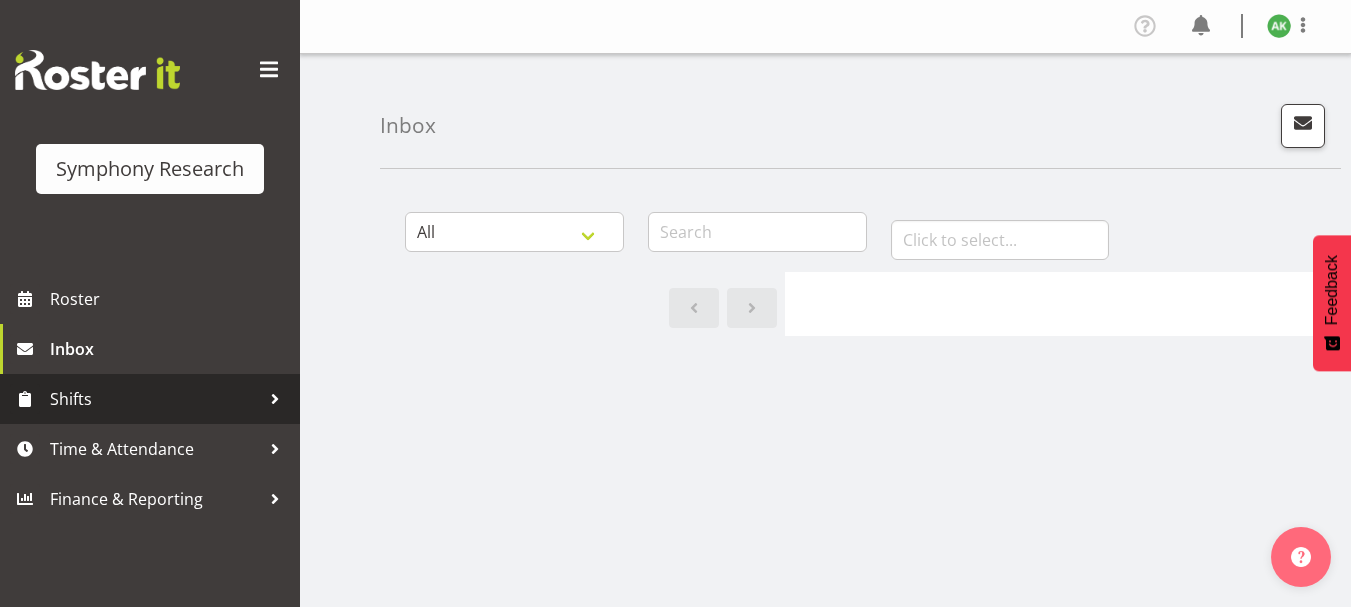 click on "Shifts" at bounding box center (155, 399) 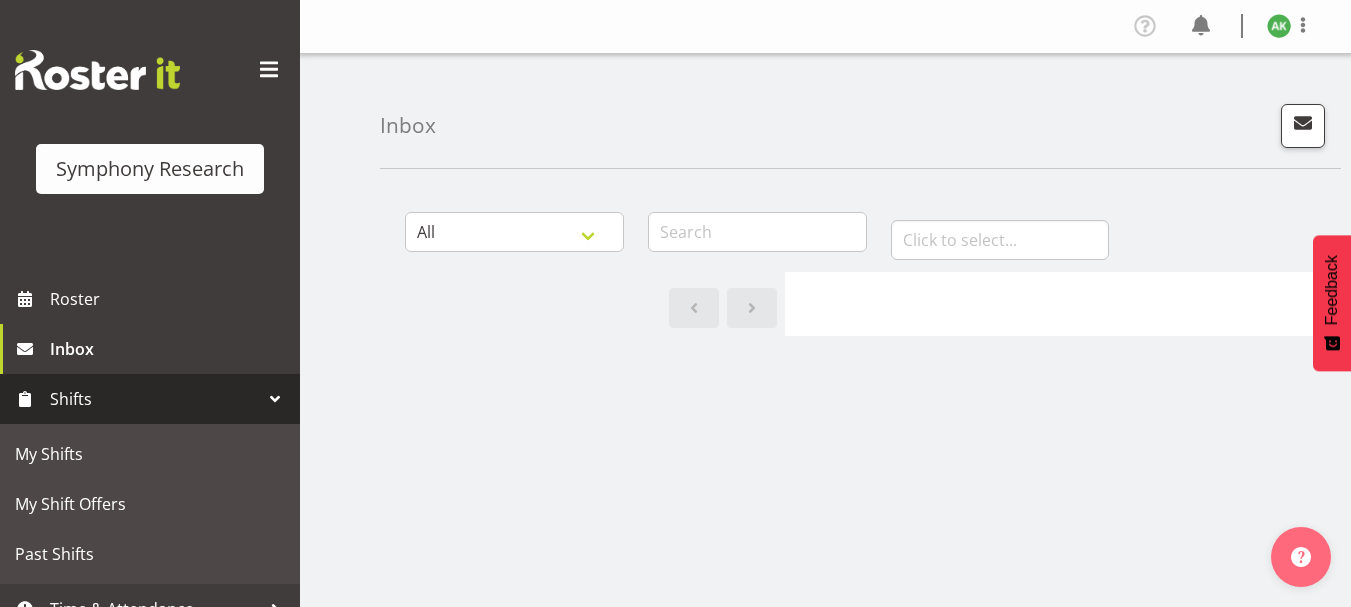 scroll, scrollTop: 77, scrollLeft: 0, axis: vertical 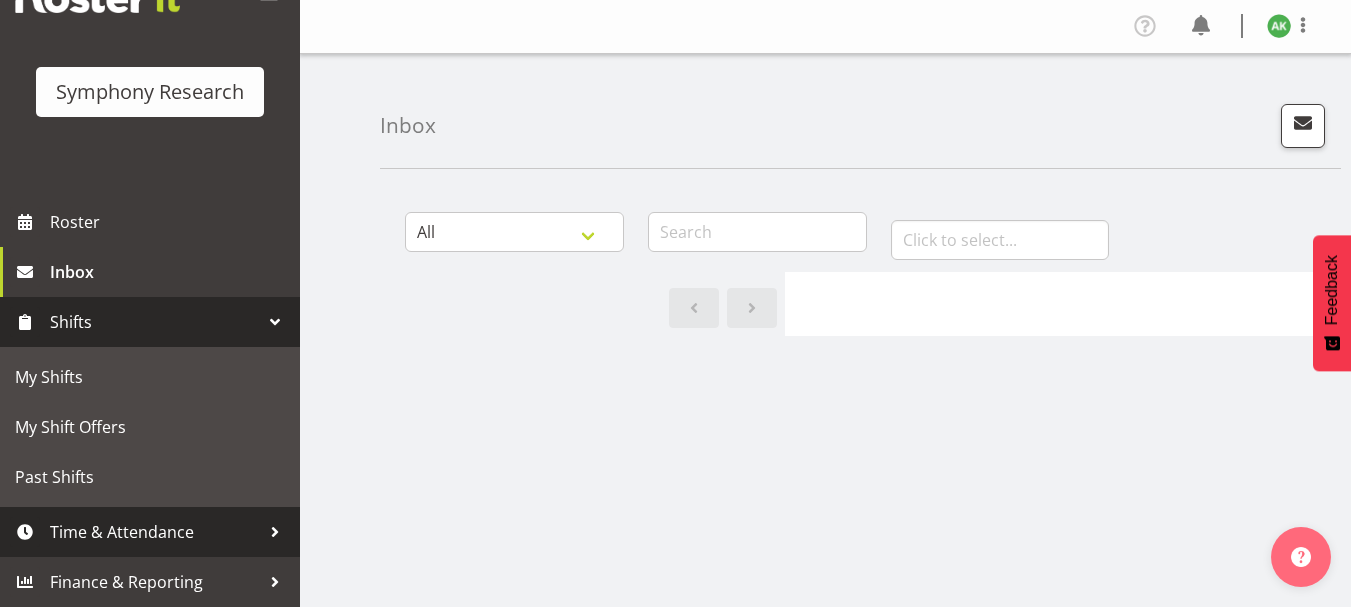 click on "Time & Attendance" at bounding box center [155, 532] 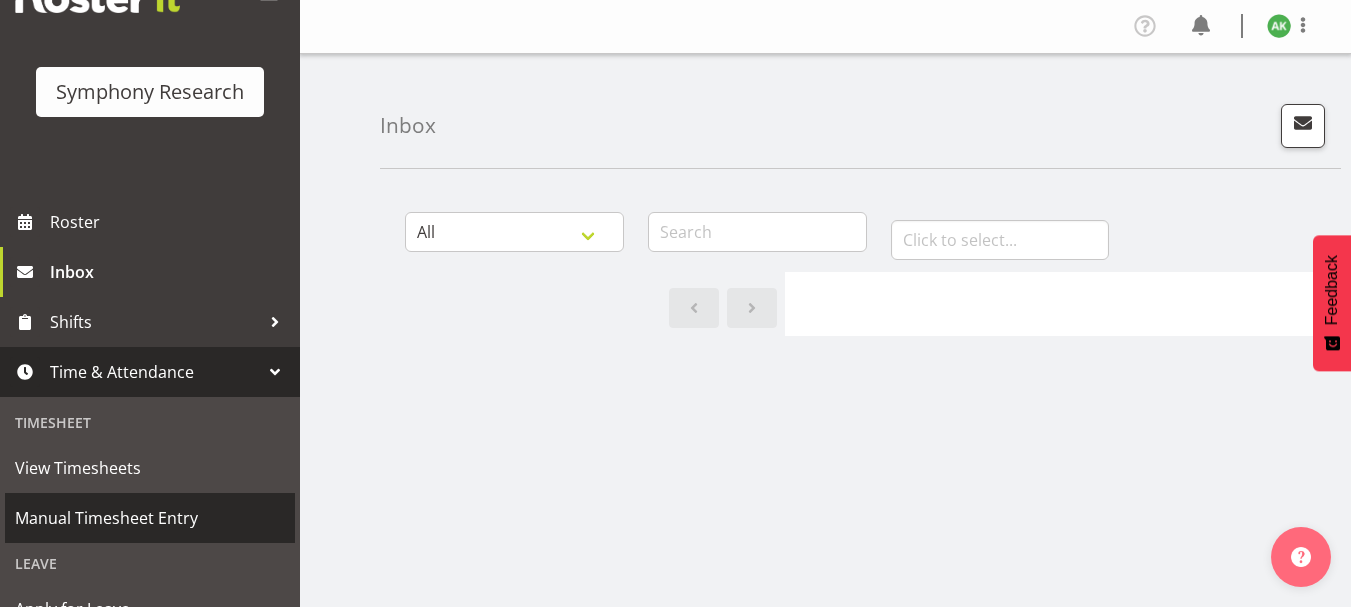 click on "Manual Timesheet Entry" at bounding box center [150, 518] 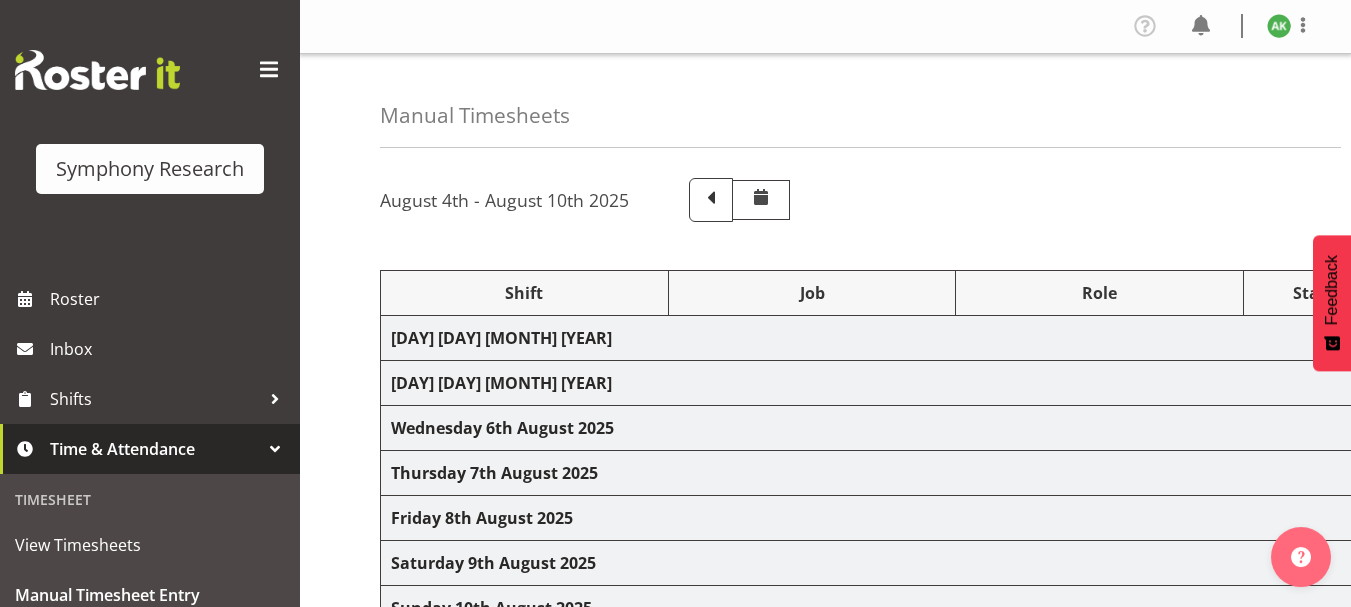 scroll, scrollTop: 0, scrollLeft: 0, axis: both 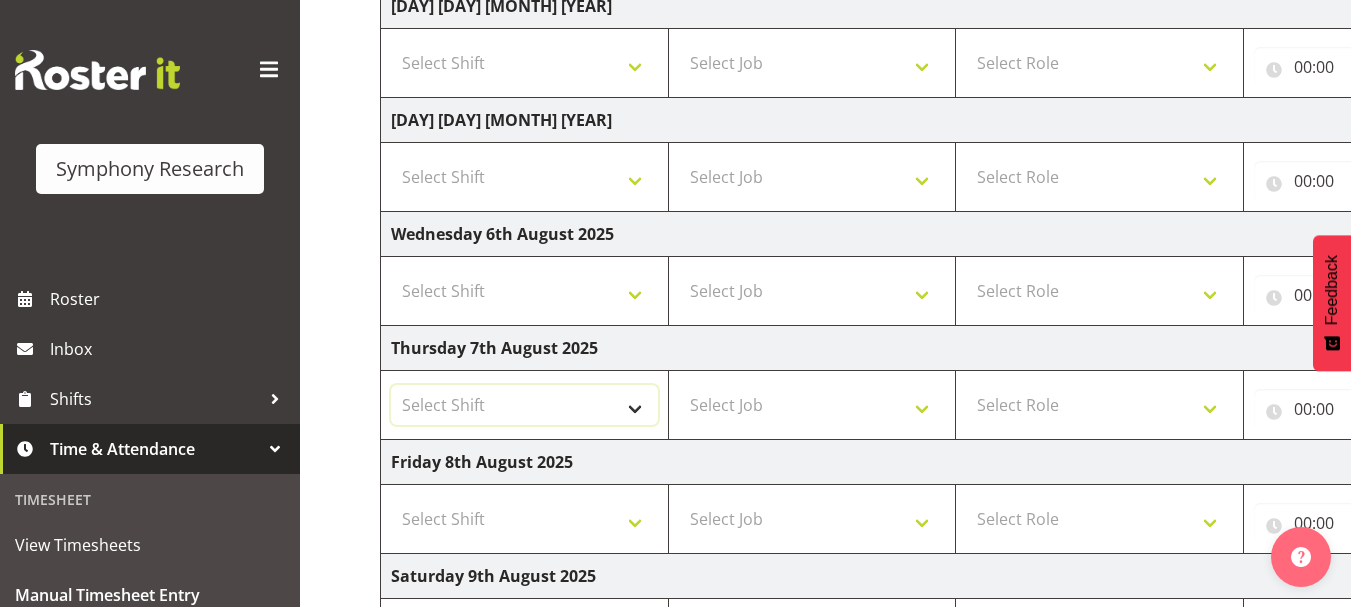 click on "Select Shift  !!Weekend Residential    (Roster IT Shift Label) *Business  9/10am ~ 4:30pm *Business Supervisor *Evening Residential Shift 5-9pm *RP Track  C *RP Track C Weekend *RP Weekly/Monthly Tracks *Supervisor Call Centre *Supervisor Evening *Supervisors & Call Centre Weekend Business 2pm~4:30pm FENZ FENZ Weekend RAMBO Weekend Rambo Test WP Aust briefing/training World Poll Aust  W2 6:30pm~10:30pm World Poll Aust Late 9p~10:30p World Poll Aust Wkend World Poll NZ Briefing/Training Weekend World Poll NZ Training & Briefing/Mocks World Poll Pilot Aust 9:00~10:30pm" at bounding box center (524, 405) 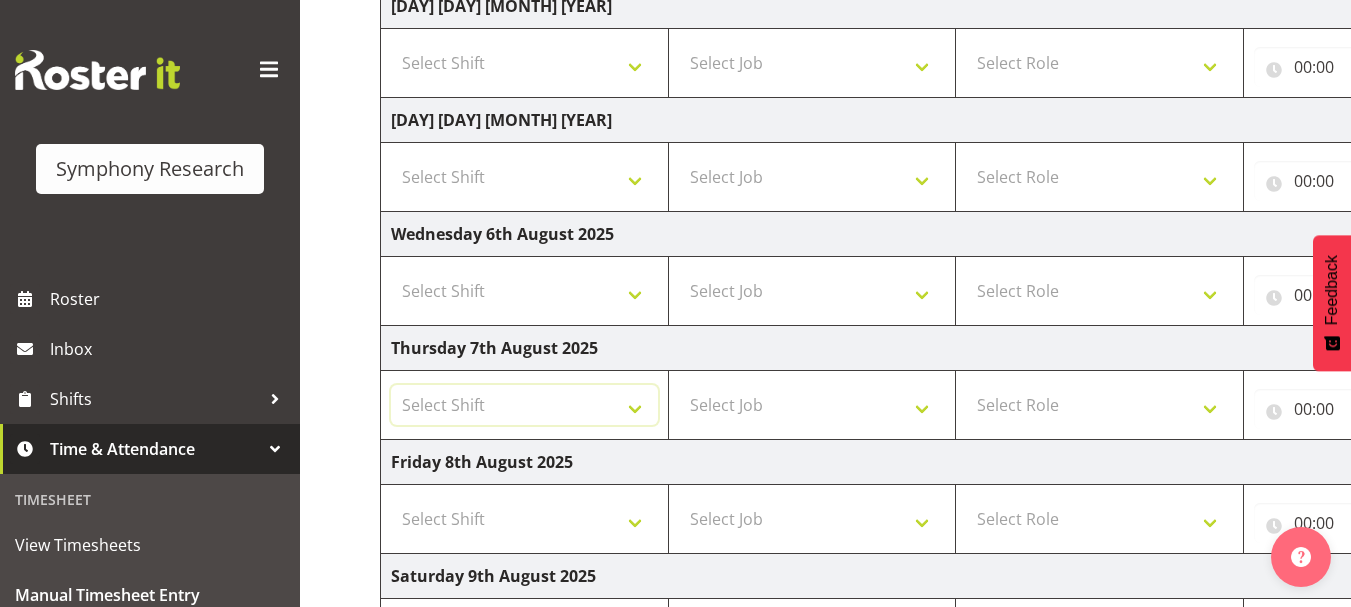 select on "48116" 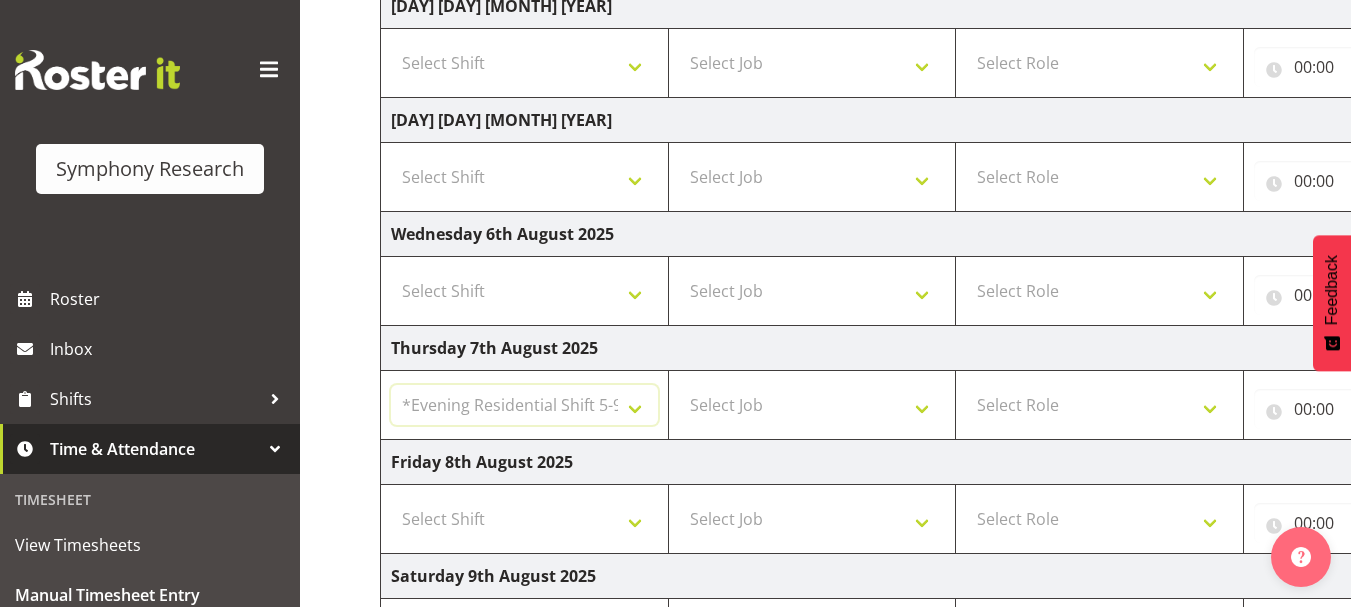 click on "Select Shift  !!Weekend Residential    (Roster IT Shift Label) *Business  9/10am ~ 4:30pm *Business Supervisor *Evening Residential Shift 5-9pm *RP Track  C *RP Track C Weekend *RP Weekly/Monthly Tracks *Supervisor Call Centre *Supervisor Evening *Supervisors & Call Centre Weekend Business 2pm~4:30pm FENZ FENZ Weekend RAMBO Weekend Rambo Test WP Aust briefing/training World Poll Aust  W2 6:30pm~10:30pm World Poll Aust Late 9p~10:30p World Poll Aust Wkend World Poll NZ Briefing/Training Weekend World Poll NZ Training & Briefing/Mocks World Poll Pilot Aust 9:00~10:30pm" at bounding box center (524, 405) 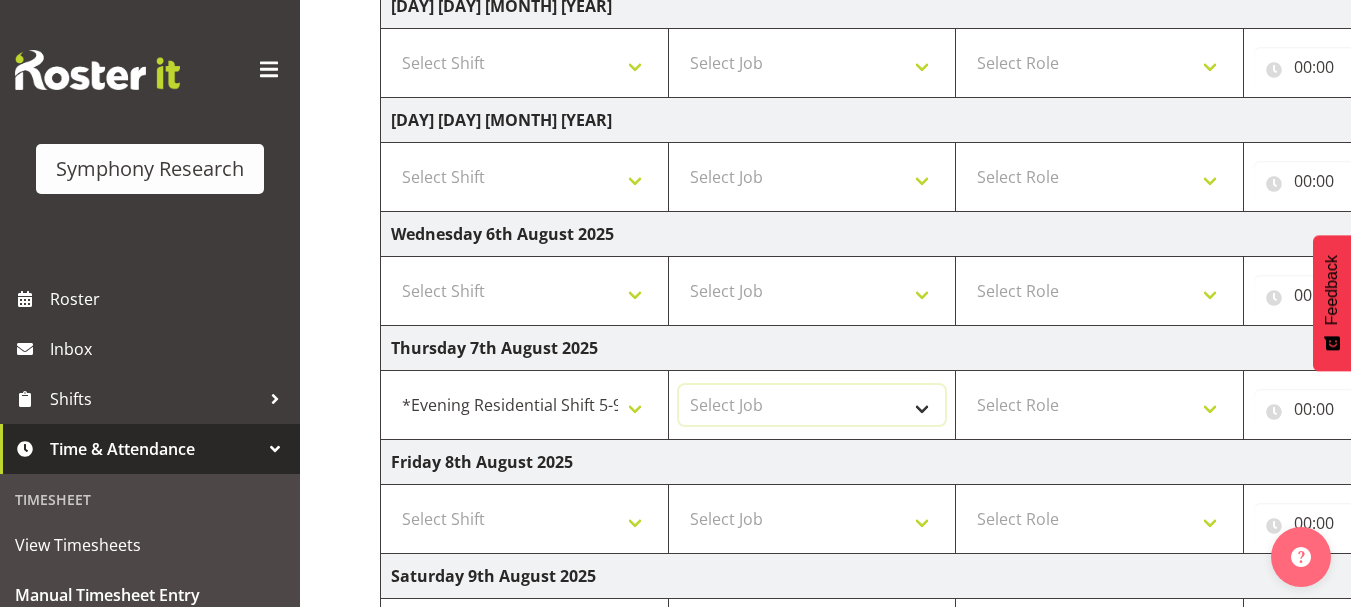 click on "Select Job  550060 IF Admin 553500 BFM Jul - Sep 2025 553502 FMG August 2024 990000 General 990821 Goldrush 2024 990846 Toka Tu Ake 2025 990855 FENZ 990878 CMI Q3 2025 990883 Alarms 990888 Rambo Aug 2025 990890 Mobtest 2025 New 999996 Training 999997 Recruitment & Training 999999 DT" at bounding box center [812, 405] 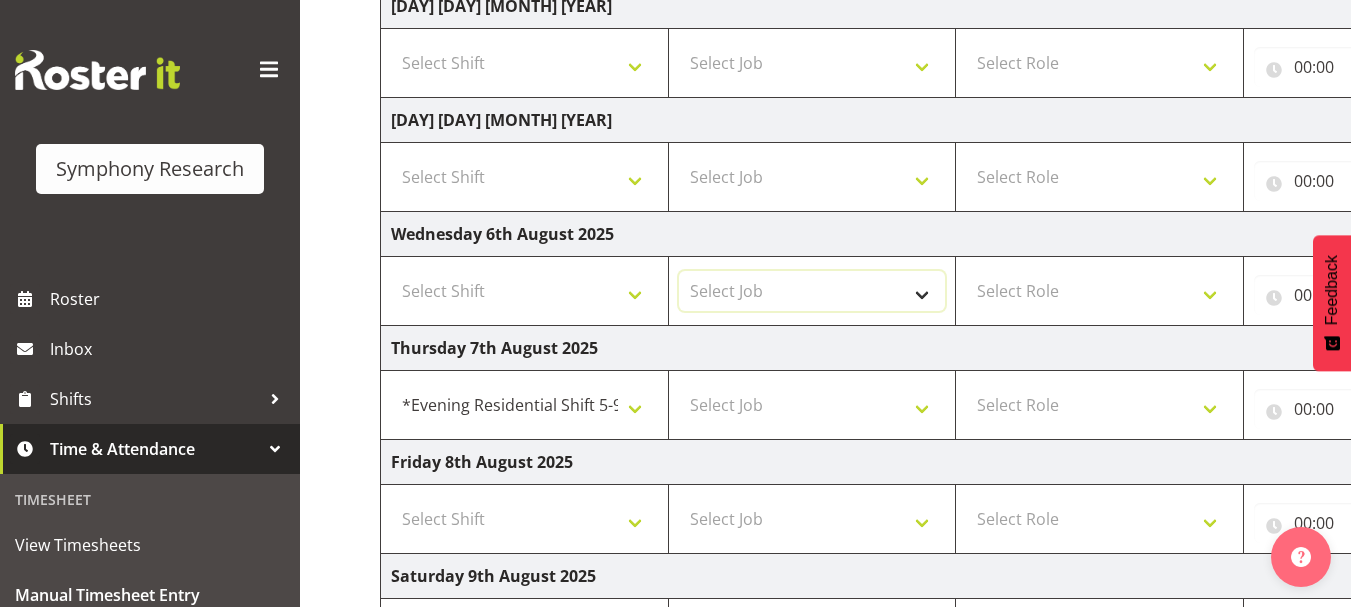 click on "Select Job  550060 IF Admin 553500 BFM Jul - Sep 2025 553502 FMG August 2024 990000 General 990821 Goldrush 2024 990846 Toka Tu Ake 2025 990855 FENZ 990878 CMI Q3 2025 990883 Alarms 990888 Rambo Aug 2025 990890 Mobtest 2025 New 999996 Training 999997 Recruitment & Training 999999 DT" at bounding box center (812, 291) 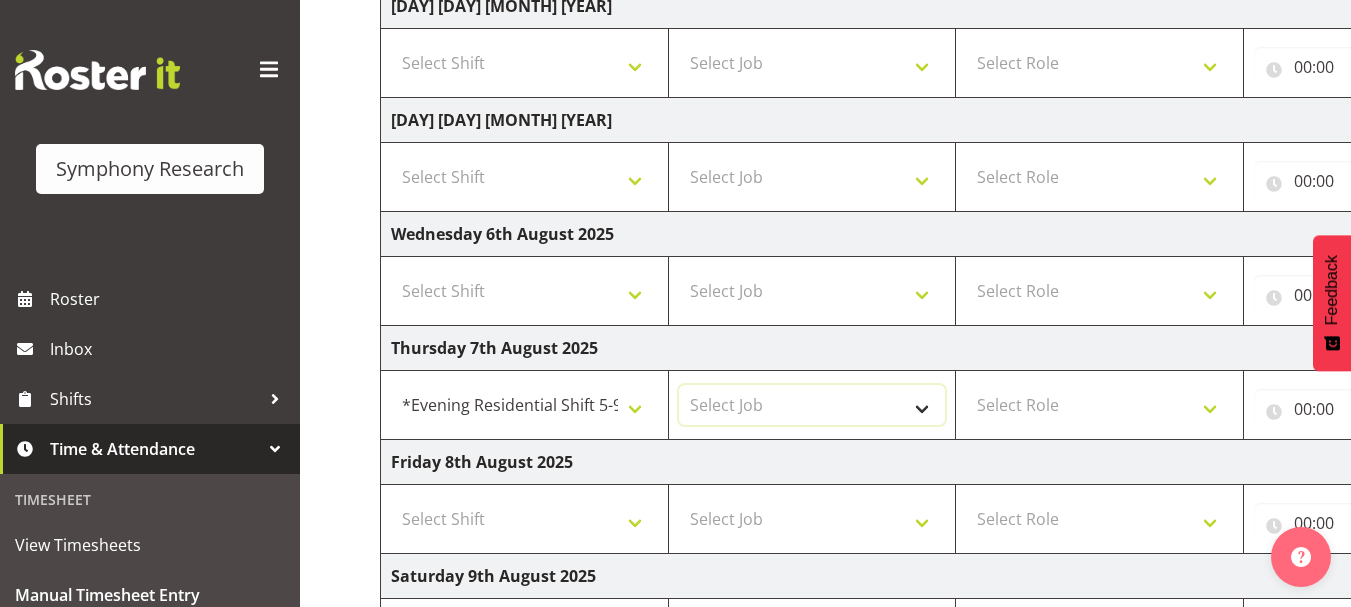 click on "Select Job  550060 IF Admin 553500 BFM Jul - Sep 2025 553502 FMG August 2024 990000 General 990821 Goldrush 2024 990846 Toka Tu Ake 2025 990855 FENZ 990878 CMI Q3 2025 990883 Alarms 990888 Rambo Aug 2025 990890 Mobtest 2025 New 999996 Training 999997 Recruitment & Training 999999 DT" at bounding box center (812, 405) 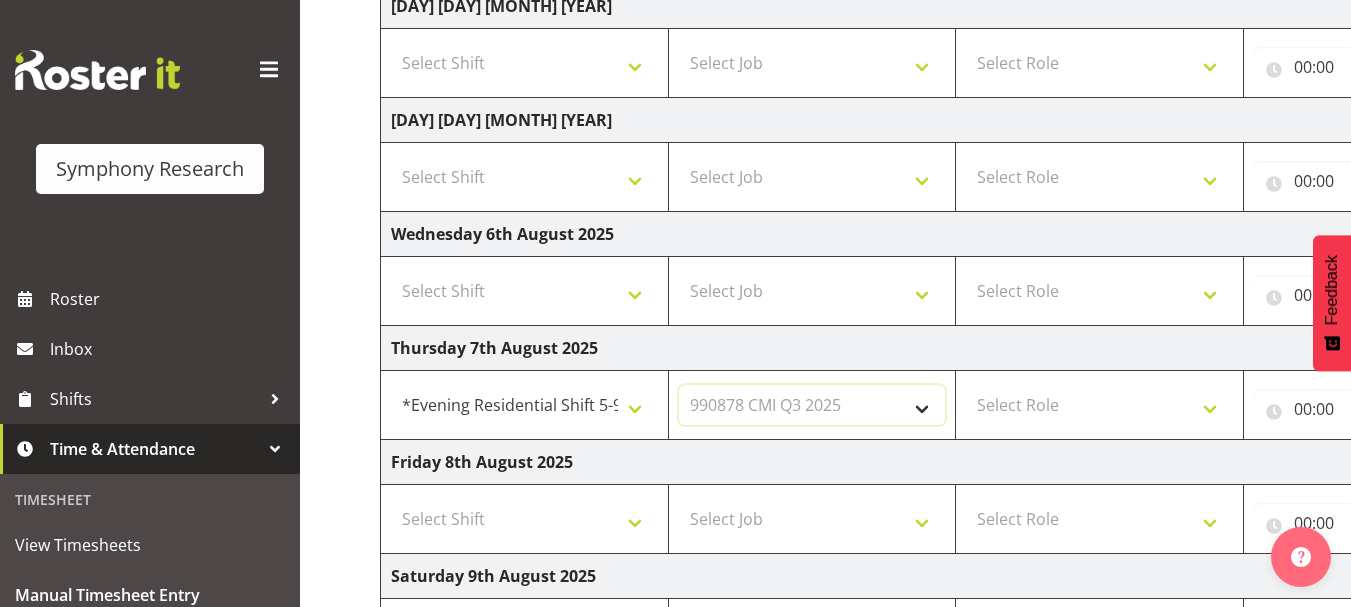 click on "Select Job  550060 IF Admin 553500 BFM Jul - Sep 2025 553502 FMG August 2024 990000 General 990821 Goldrush 2024 990846 Toka Tu Ake 2025 990855 FENZ 990878 CMI Q3 2025 990883 Alarms 990888 Rambo Aug 2025 990890 Mobtest 2025 New 999996 Training 999997 Recruitment & Training 999999 DT" at bounding box center (812, 405) 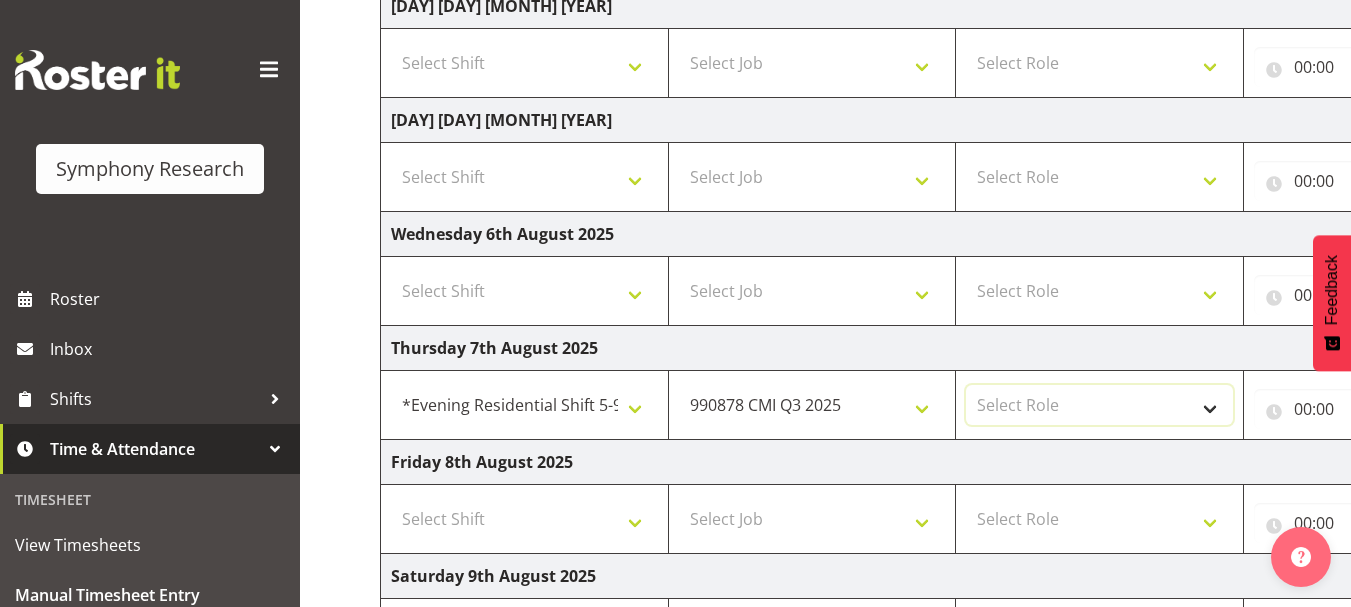 click on "Select Role  Briefing Interviewing" at bounding box center [1099, 405] 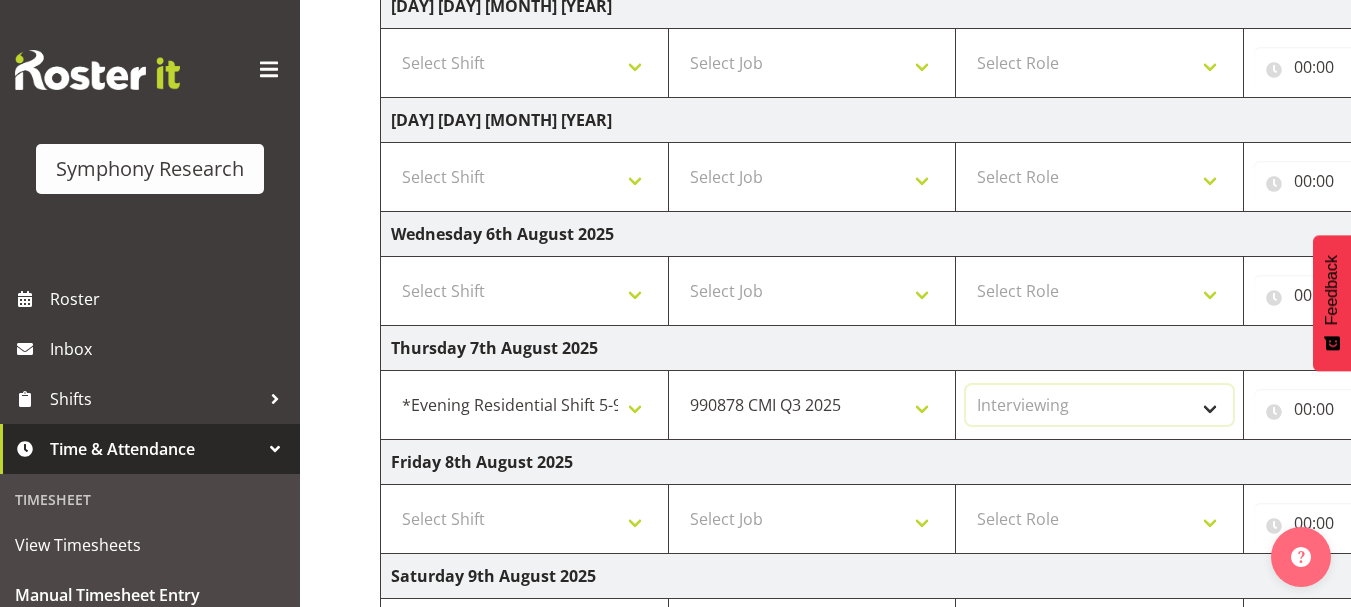 click on "Select Role  Briefing Interviewing" at bounding box center [1099, 405] 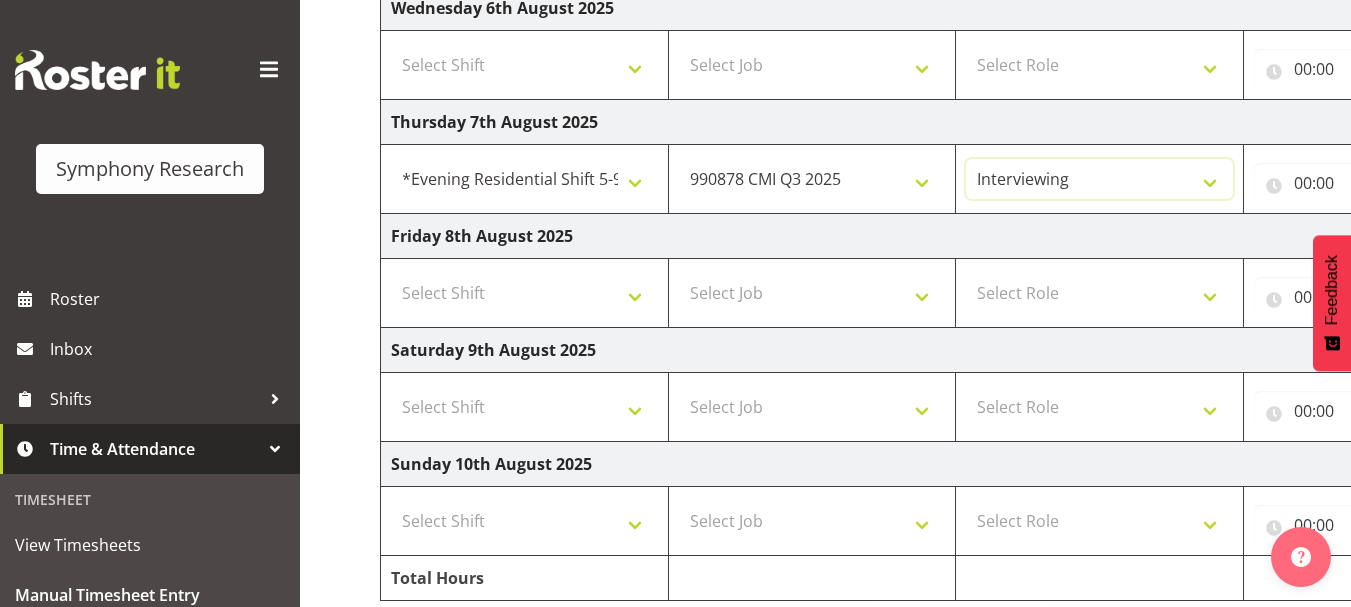 scroll, scrollTop: 560, scrollLeft: 0, axis: vertical 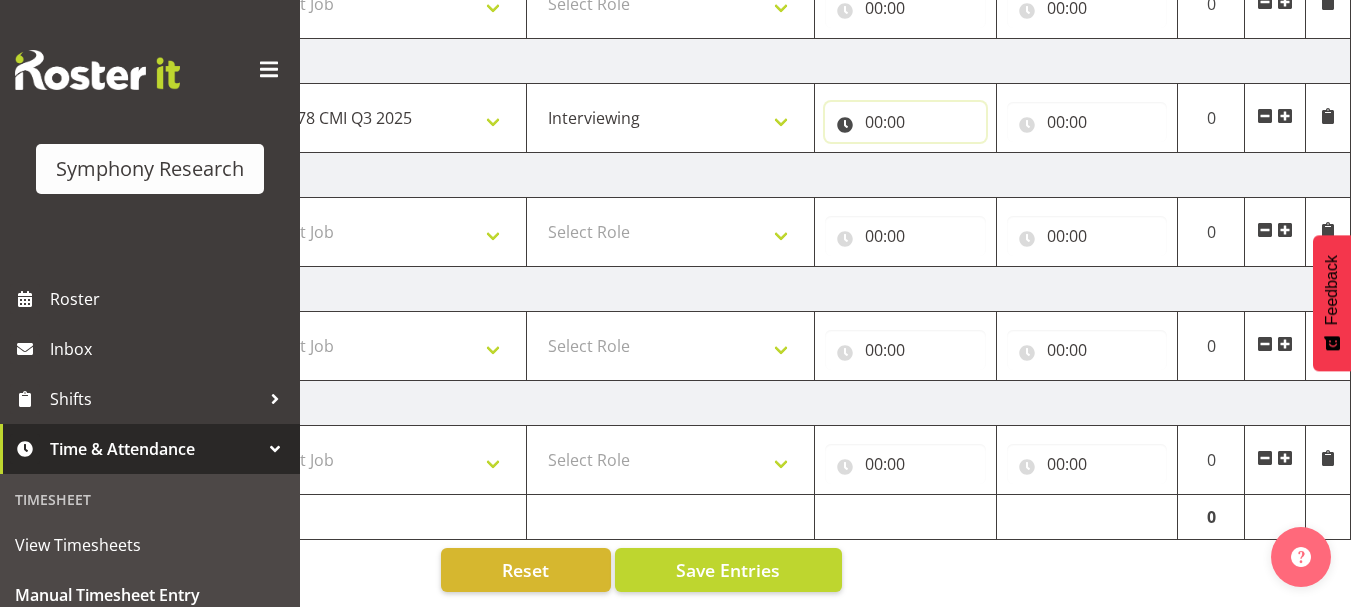 click on "00:00" at bounding box center (905, 122) 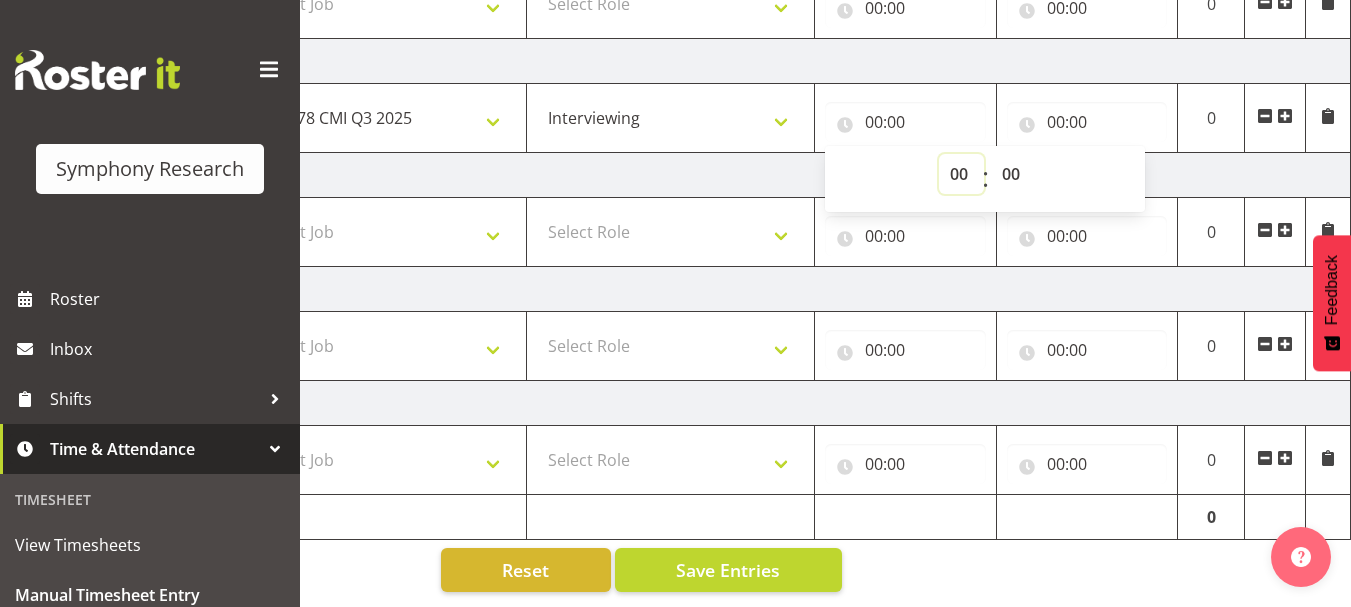 click on "00   01   02   03   04   05   06   07   08   09   10   11   12   13   14   15   16   17   18   19   20   21   22   23" at bounding box center [961, 174] 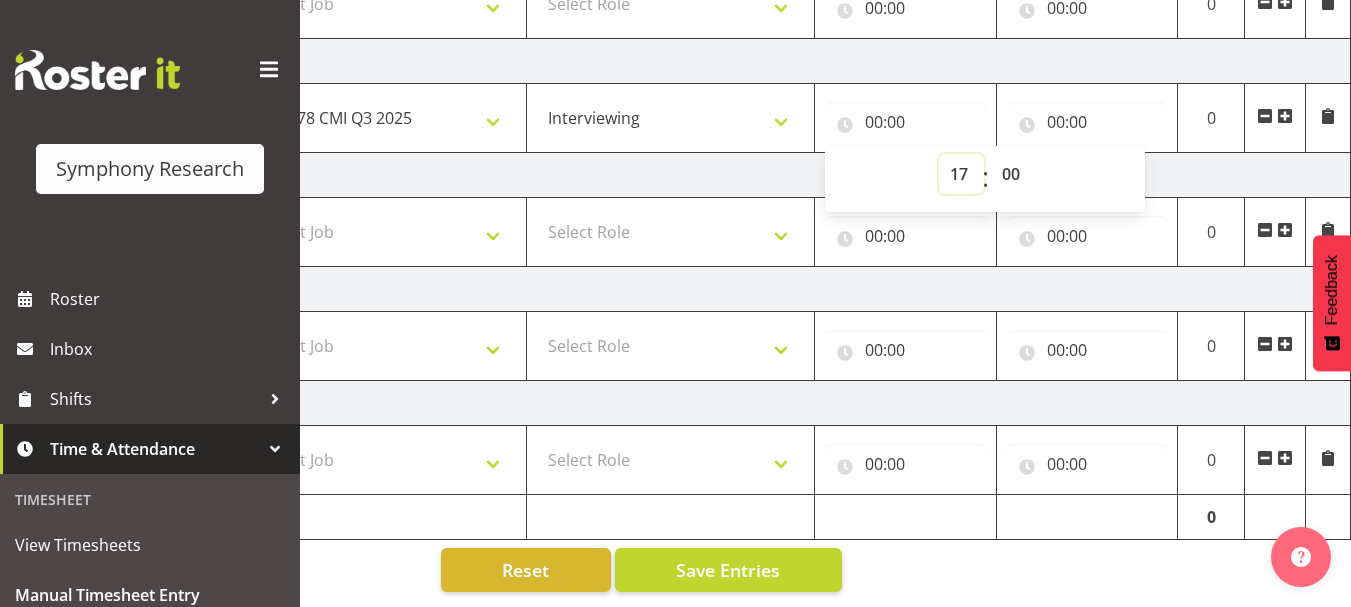 click on "00   01   02   03   04   05   06   07   08   09   10   11   12   13   14   15   16   17   18   19   20   21   22   23" at bounding box center (961, 174) 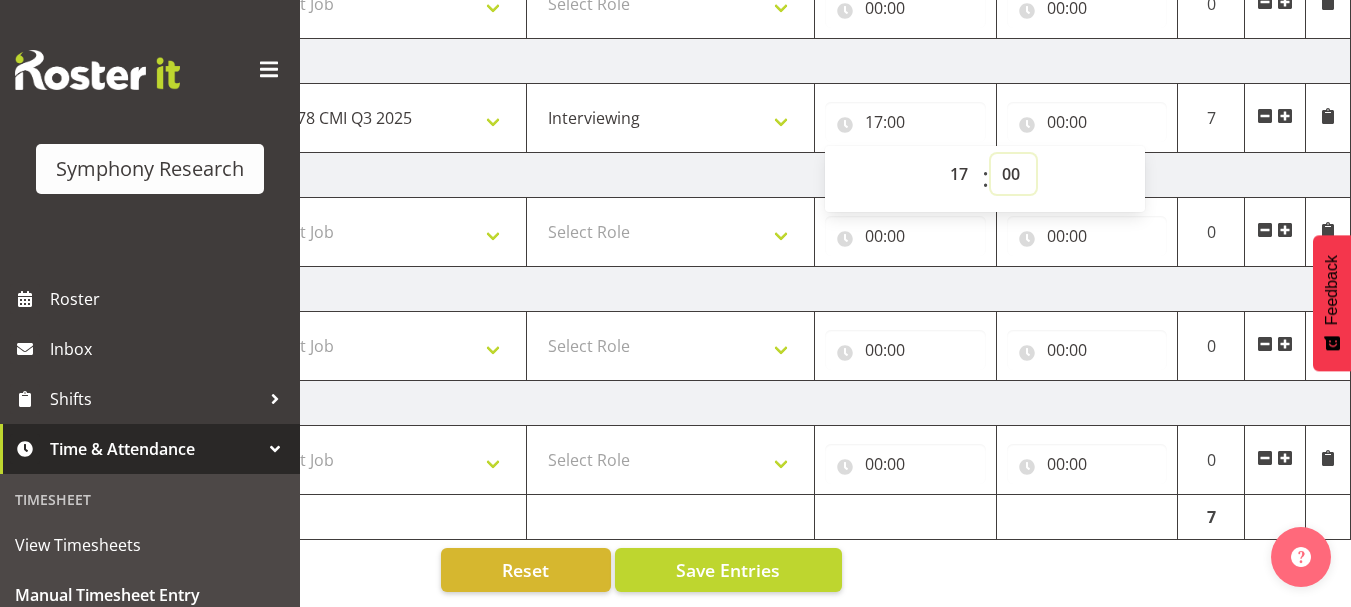 click on "00   01   02   03   04   05   06   07   08   09   10   11   12   13   14   15   16   17   18   19   20   21   22   23   24   25   26   27   28   29   30   31   32   33   34   35   36   37   38   39   40   41   42   43   44   45   46   47   48   49   50   51   52   53   54   55   56   57   58   59" at bounding box center (1013, 174) 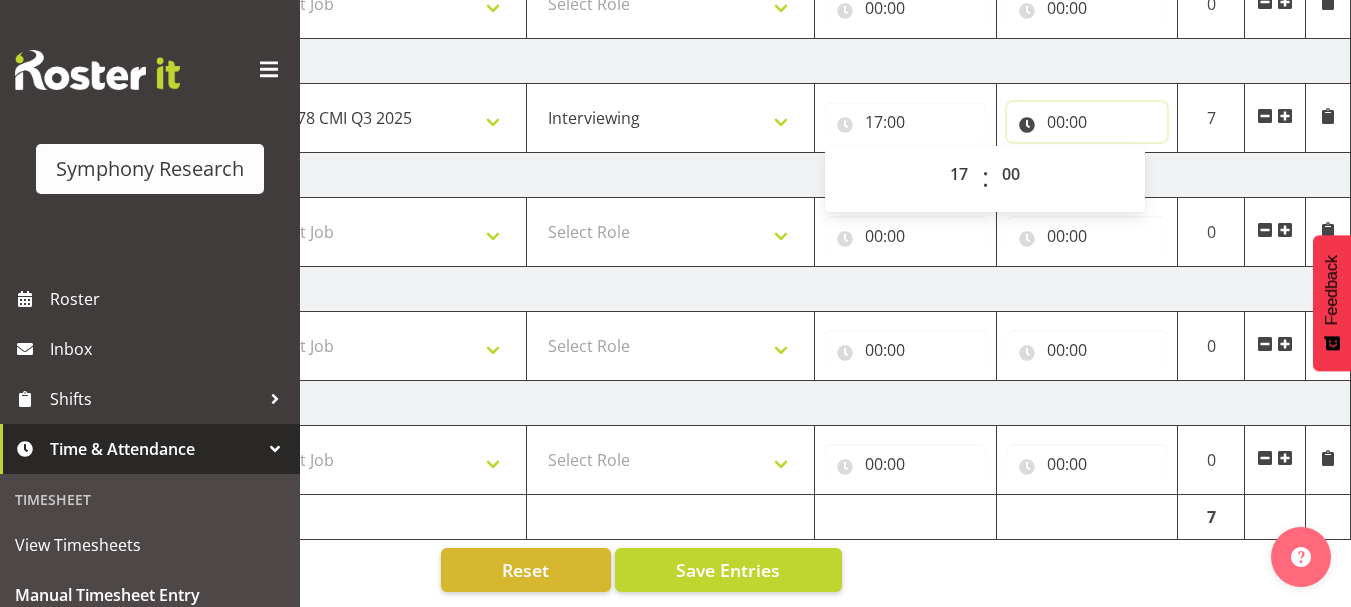 click on "00:00" at bounding box center (1087, 122) 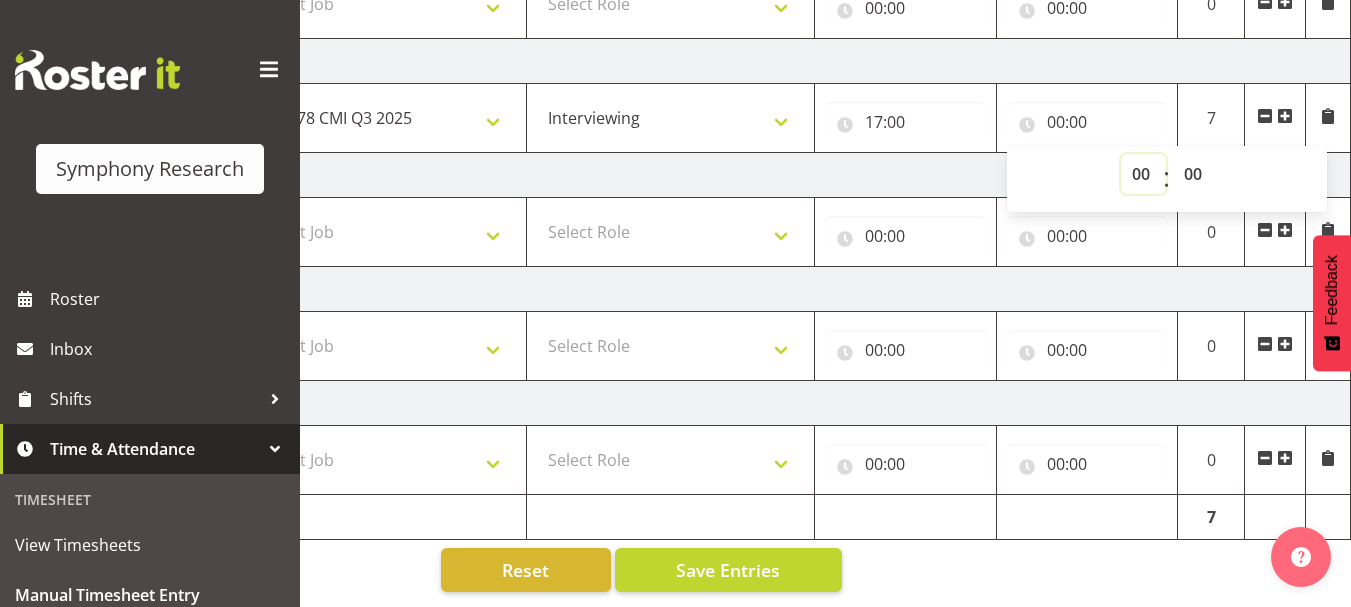 click on "00   01   02   03   04   05   06   07   08   09   10   11   12   13   14   15   16   17   18   19   20   21   22   23" at bounding box center [1143, 174] 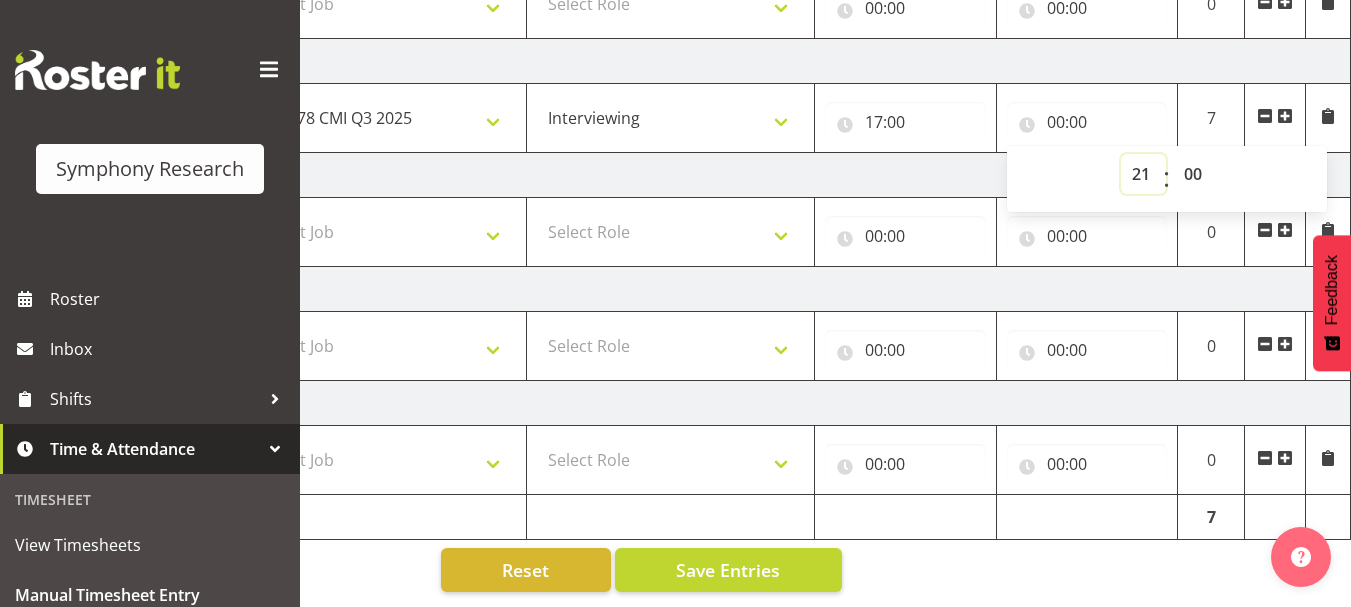click on "00   01   02   03   04   05   06   07   08   09   10   11   12   13   14   15   16   17   18   19   20   21   22   23" at bounding box center (1143, 174) 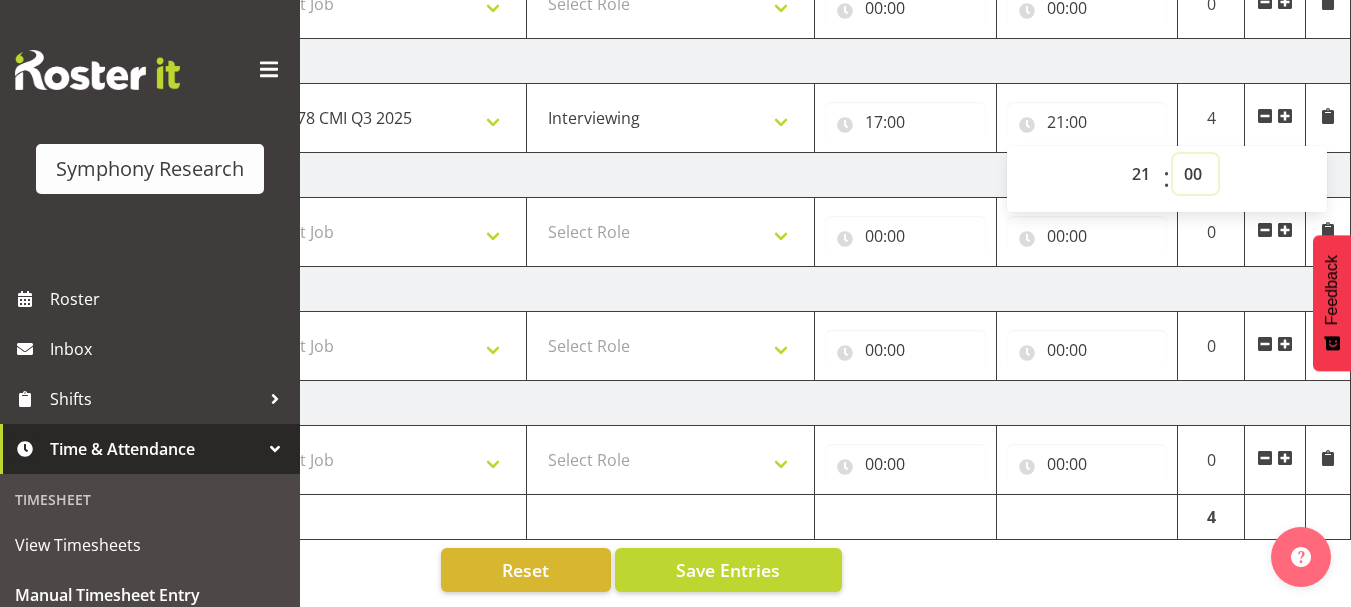 click on "00   01   02   03   04   05   06   07   08   09   10   11   12   13   14   15   16   17   18   19   20   21   22   23   24   25   26   27   28   29   30   31   32   33   34   35   36   37   38   39   40   41   42   43   44   45   46   47   48   49   50   51   52   53   54   55   56   57   58   59" at bounding box center [1195, 174] 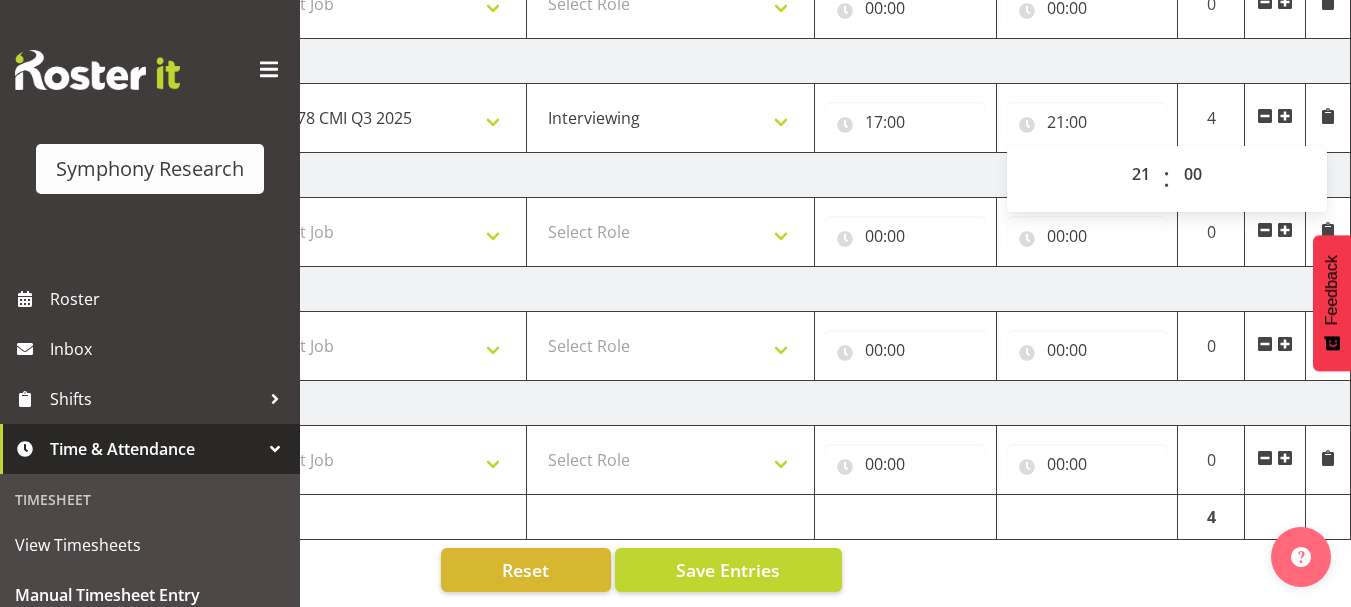click on "Saturday 9th August 2025" at bounding box center [651, 289] 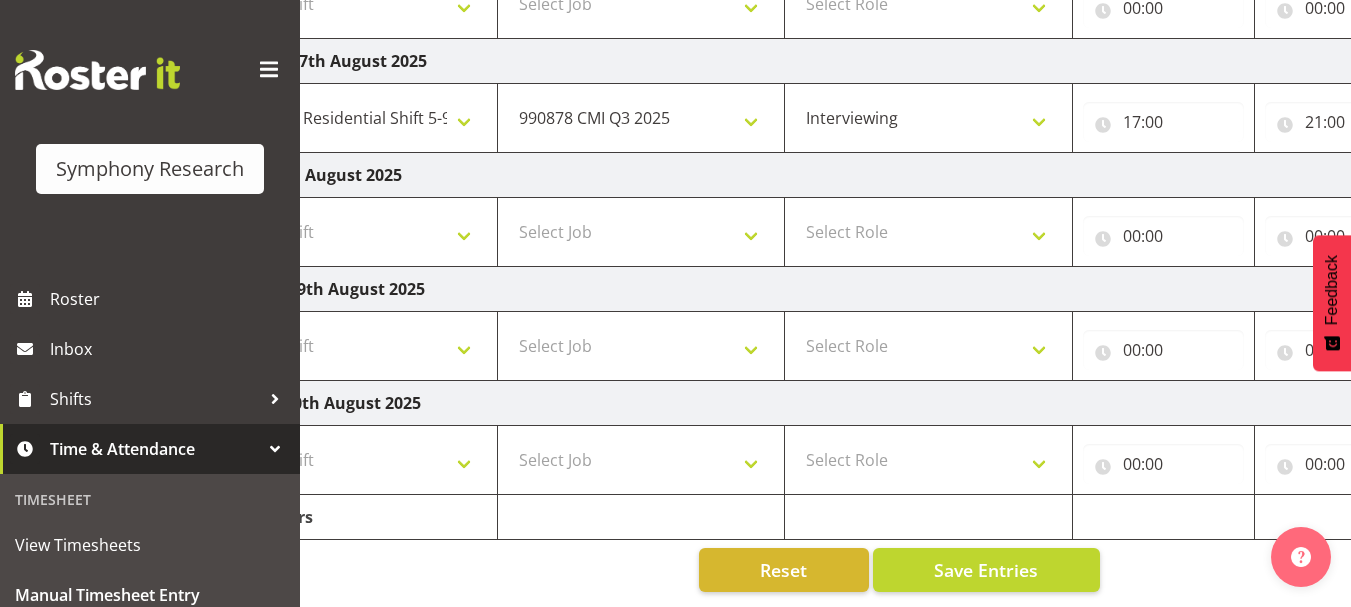 scroll, scrollTop: 0, scrollLeft: 429, axis: horizontal 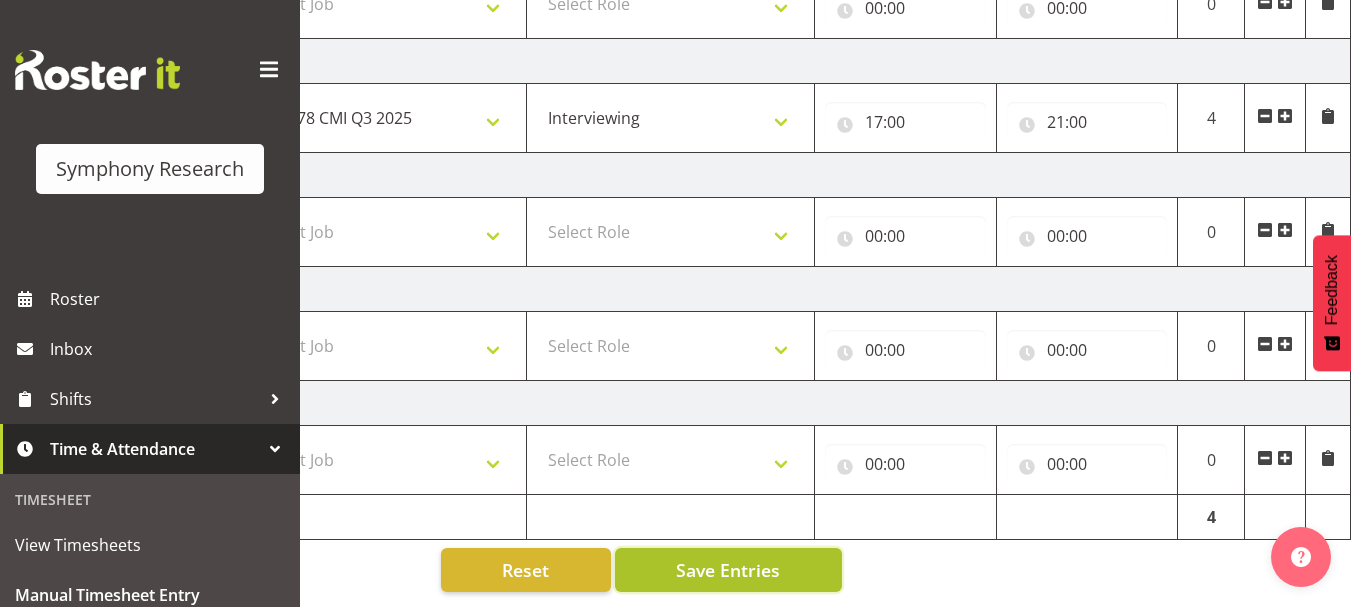click on "Save
Entries" at bounding box center [728, 570] 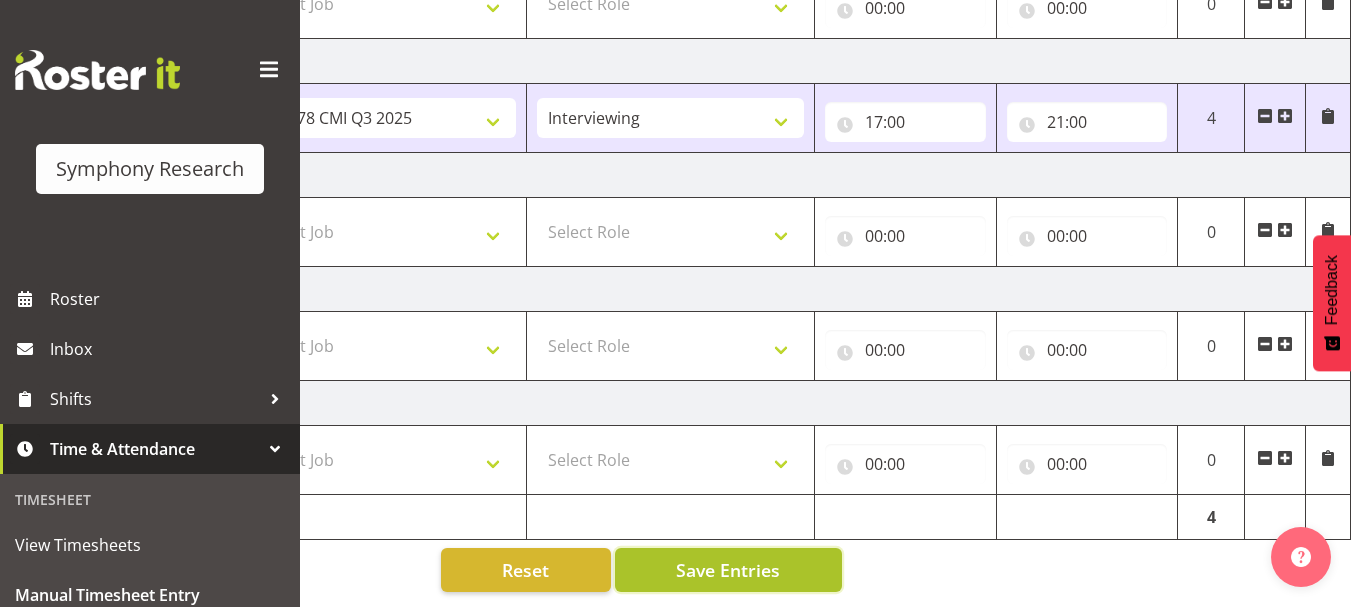 click on "Save
Entries" at bounding box center [728, 570] 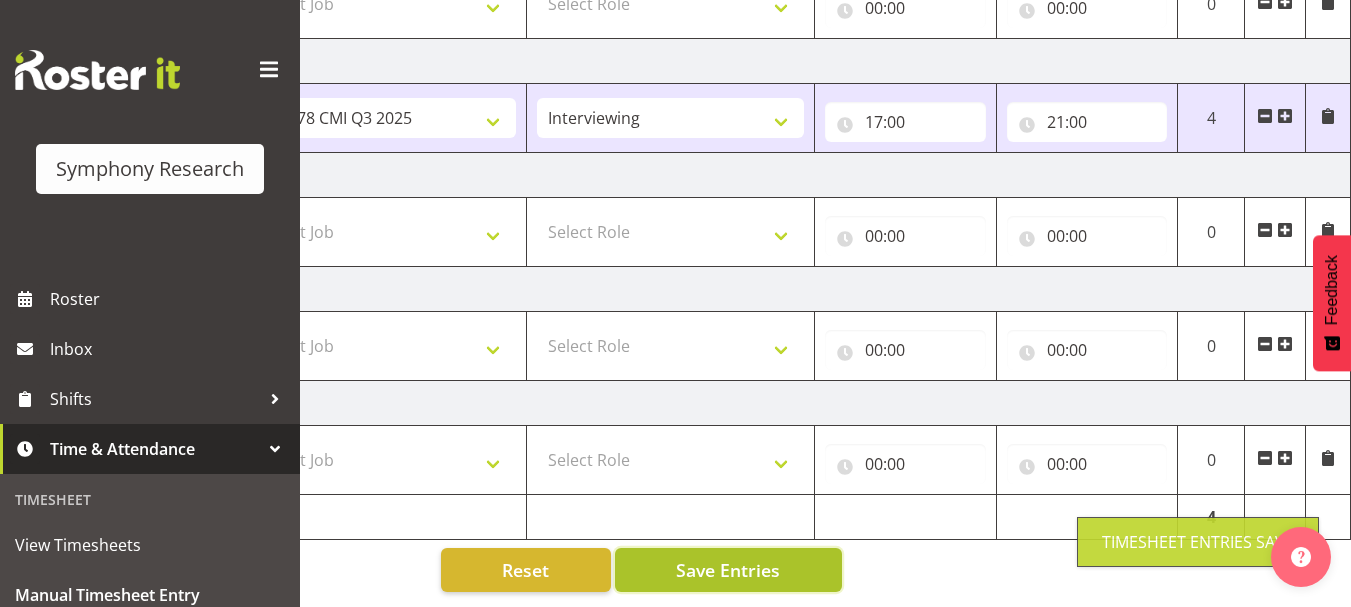 click on "Save
Entries" at bounding box center (728, 570) 